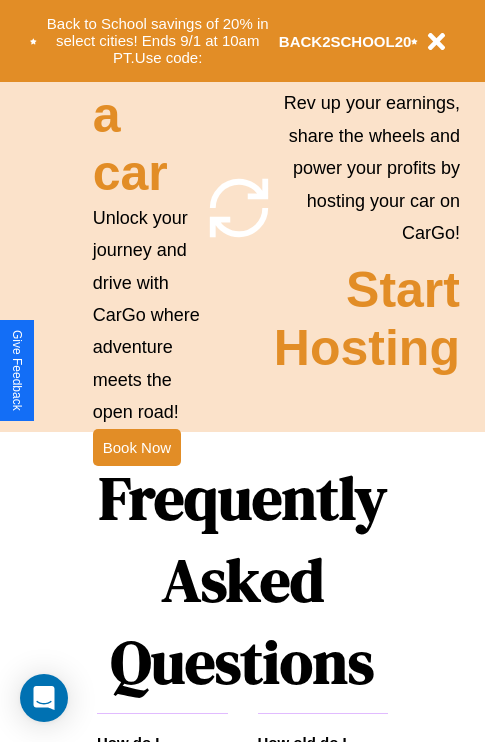 scroll, scrollTop: 1947, scrollLeft: 0, axis: vertical 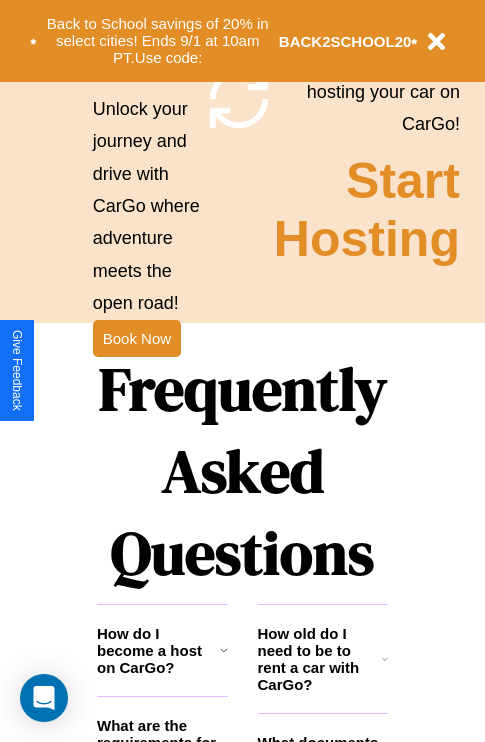click on "Frequently Asked Questions" at bounding box center (242, 471) 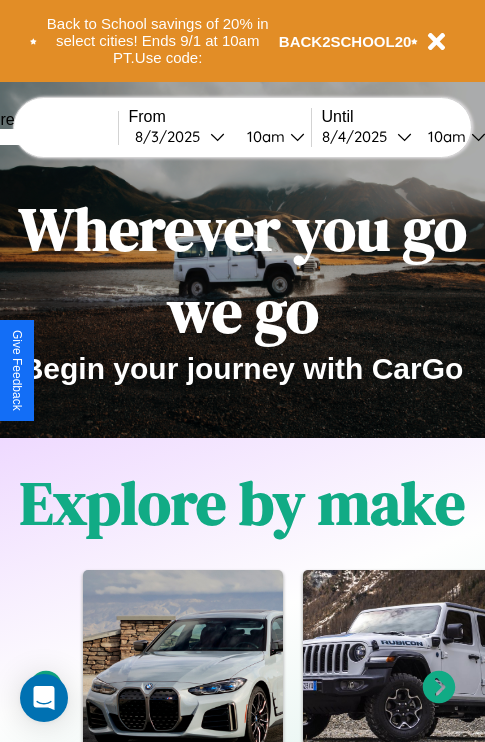 scroll, scrollTop: 0, scrollLeft: 0, axis: both 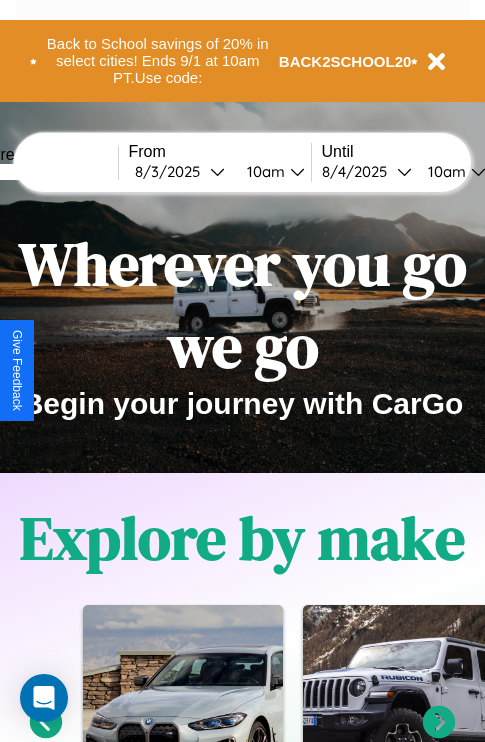 click at bounding box center [43, 172] 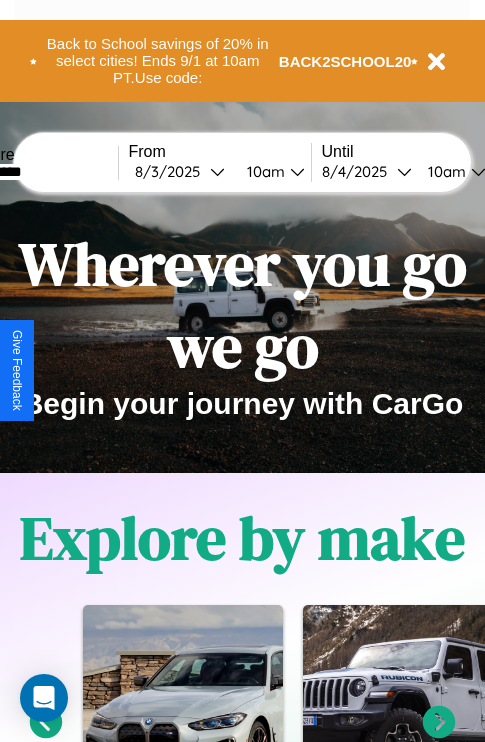 type on "*********" 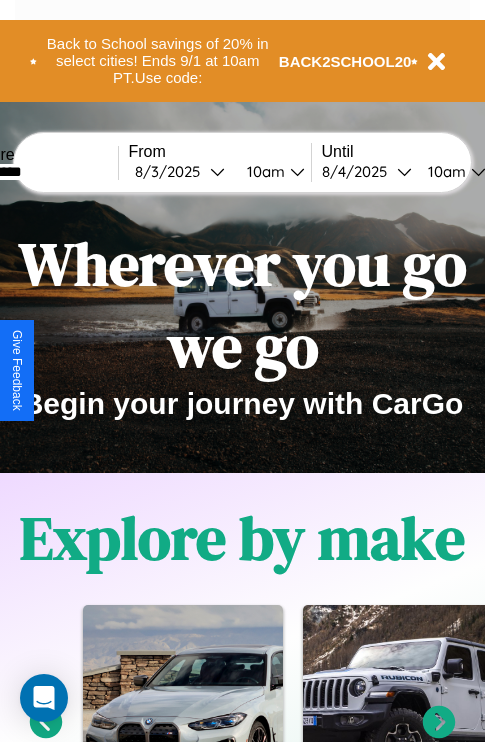 click on "[DATE]" at bounding box center [172, 171] 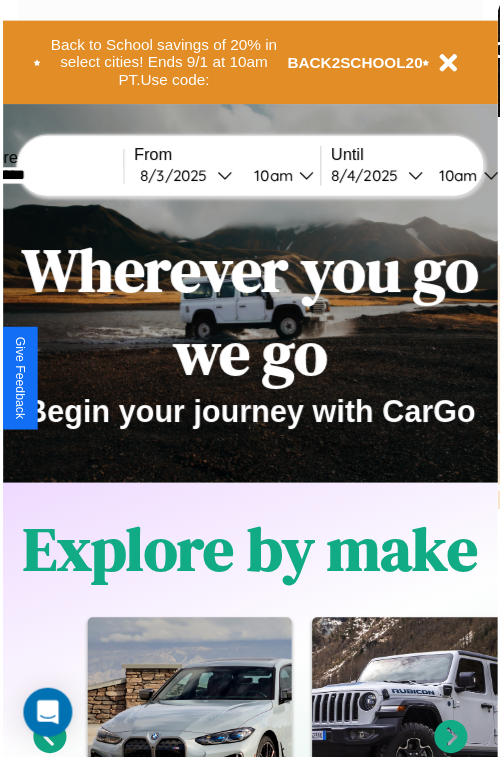 select on "*" 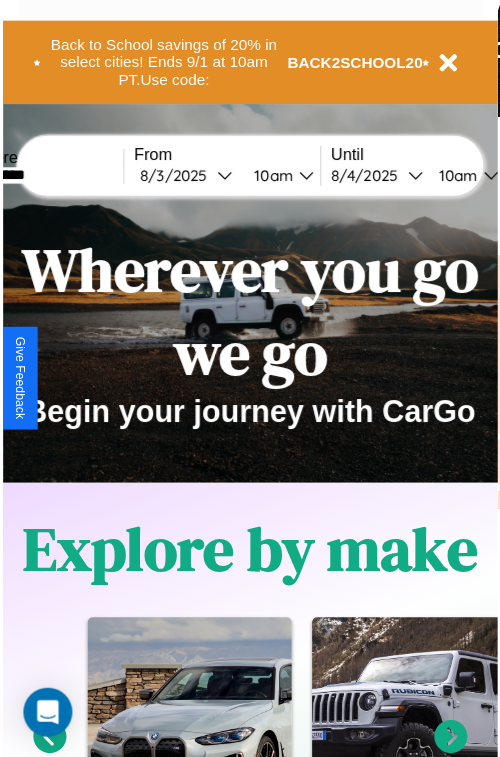 select on "****" 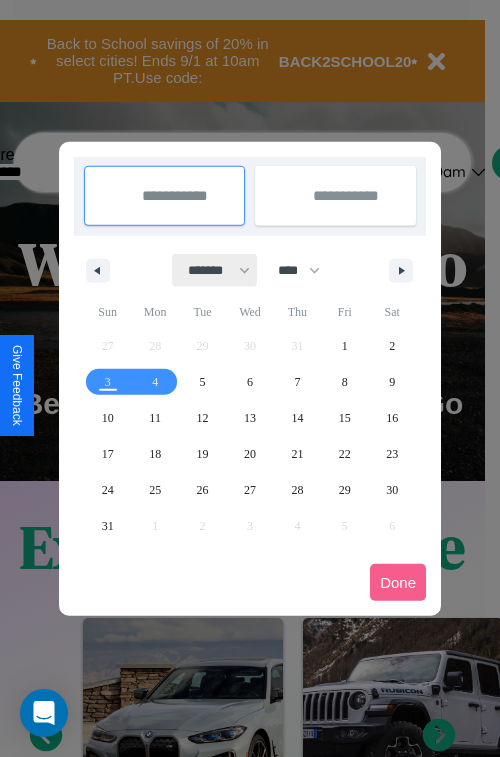 click on "******* ******** ***** ***** *** **** **** ****** ********* ******* ******** ********" at bounding box center [215, 270] 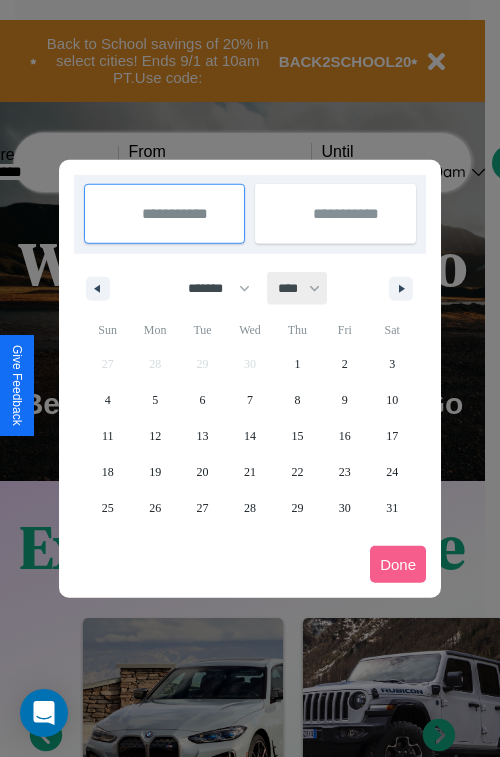 click on "**** **** **** **** **** **** **** **** **** **** **** **** **** **** **** **** **** **** **** **** **** **** **** **** **** **** **** **** **** **** **** **** **** **** **** **** **** **** **** **** **** **** **** **** **** **** **** **** **** **** **** **** **** **** **** **** **** **** **** **** **** **** **** **** **** **** **** **** **** **** **** **** **** **** **** **** **** **** **** **** **** **** **** **** **** **** **** **** **** **** **** **** **** **** **** **** **** **** **** **** **** **** **** **** **** **** **** **** **** **** **** **** **** **** **** **** **** **** **** **** ****" at bounding box center (298, 288) 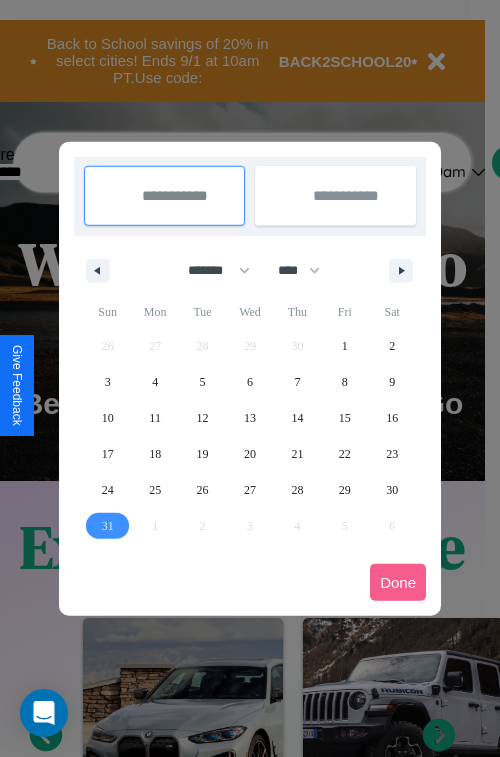 click on "31" at bounding box center (108, 526) 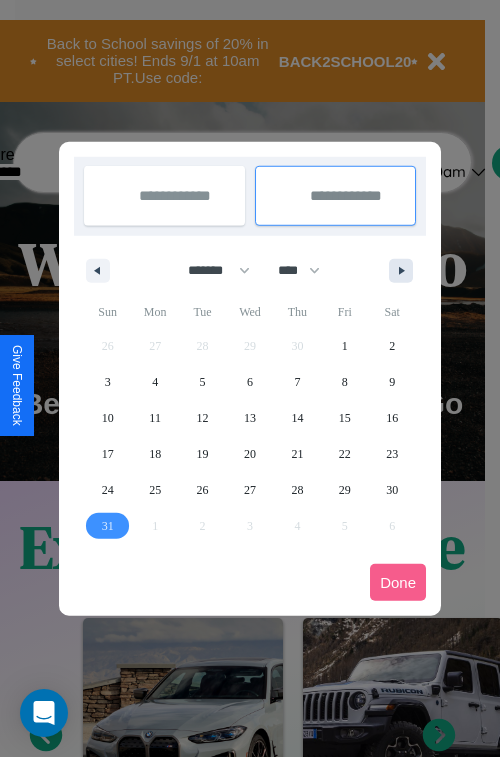 click at bounding box center [405, 271] 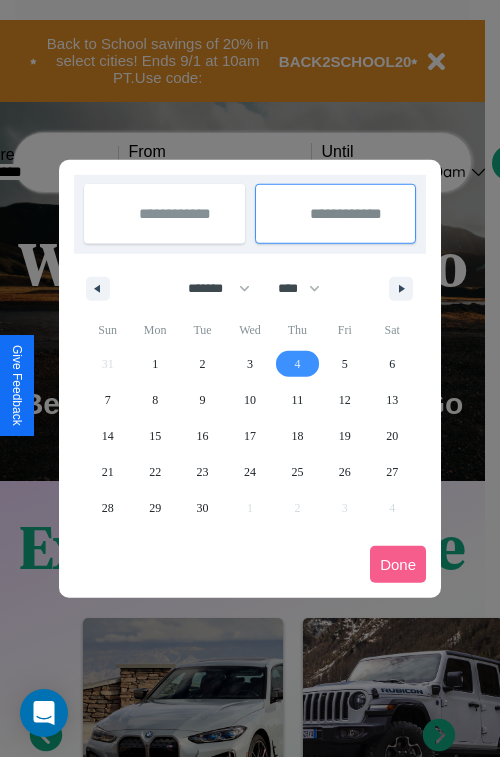 click on "4" at bounding box center [297, 364] 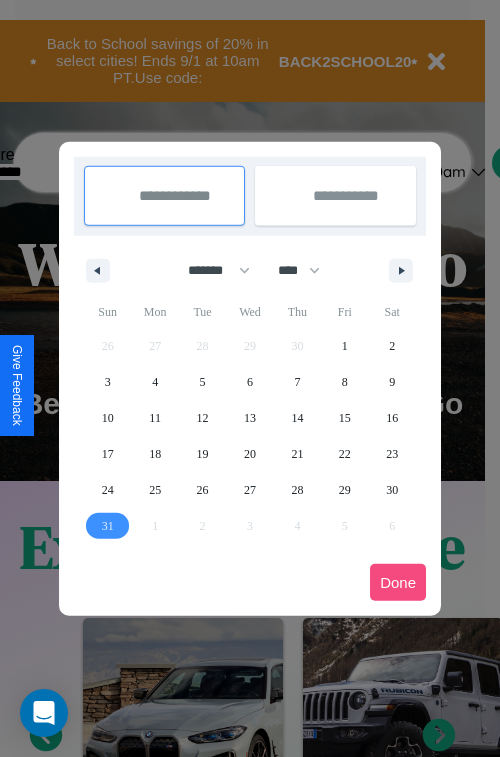 click on "Done" at bounding box center [398, 582] 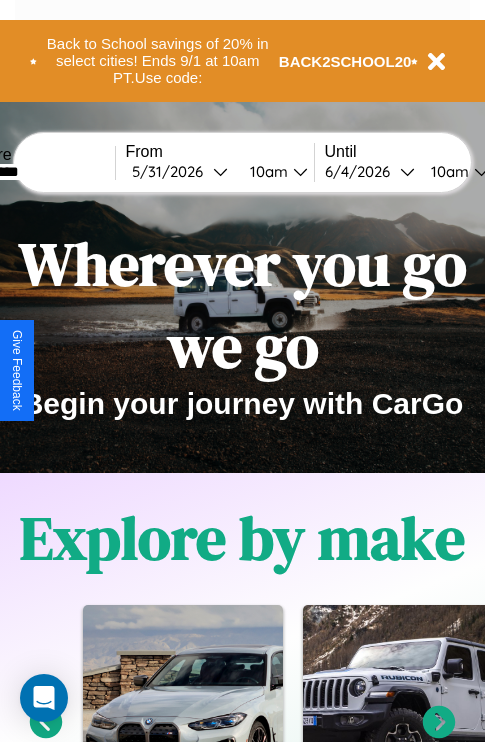 scroll, scrollTop: 0, scrollLeft: 71, axis: horizontal 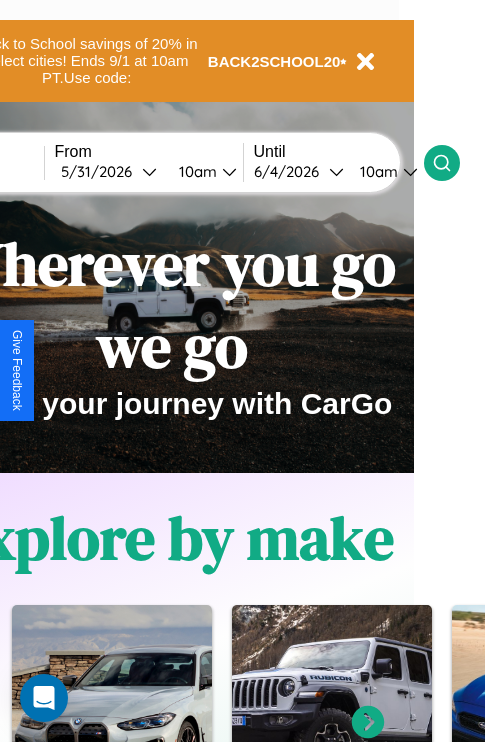 click 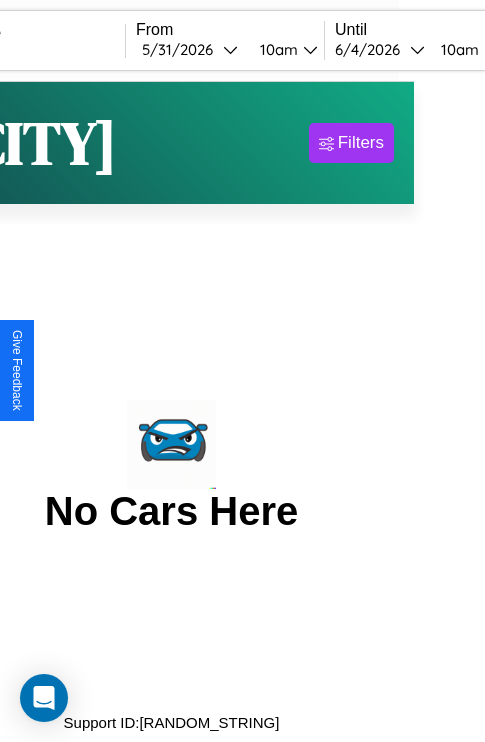 scroll, scrollTop: 0, scrollLeft: 0, axis: both 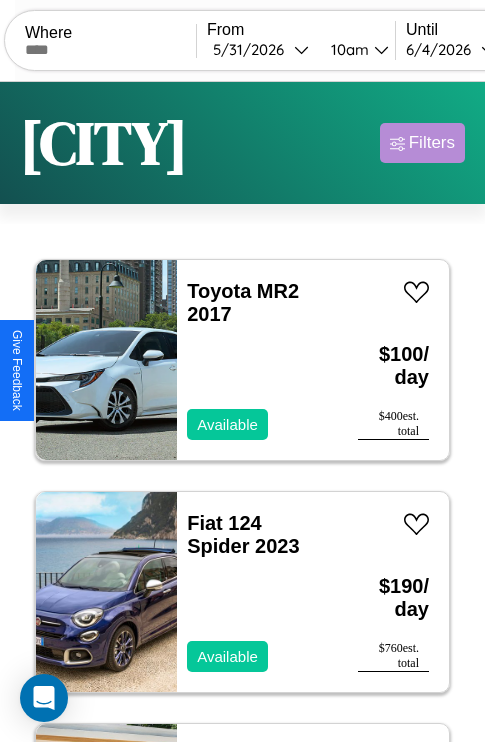 click on "Filters" at bounding box center (432, 143) 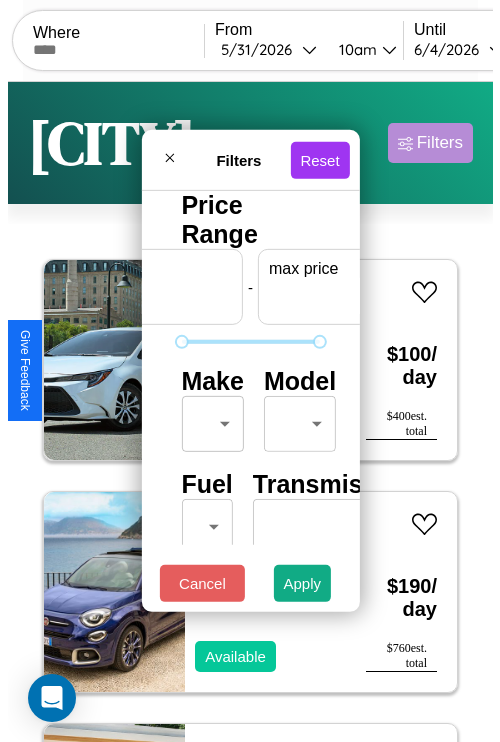 scroll, scrollTop: 0, scrollLeft: 124, axis: horizontal 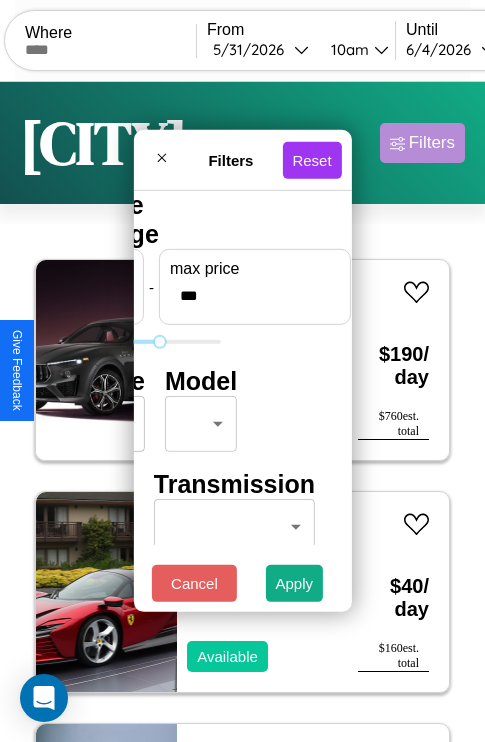 type on "***" 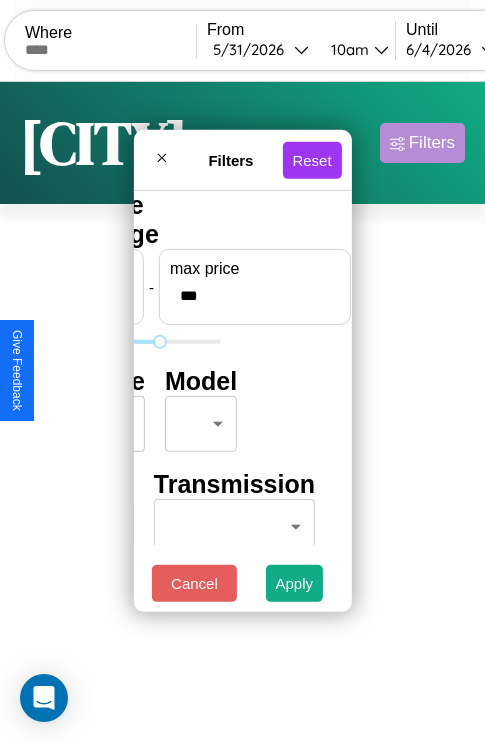 scroll, scrollTop: 0, scrollLeft: 0, axis: both 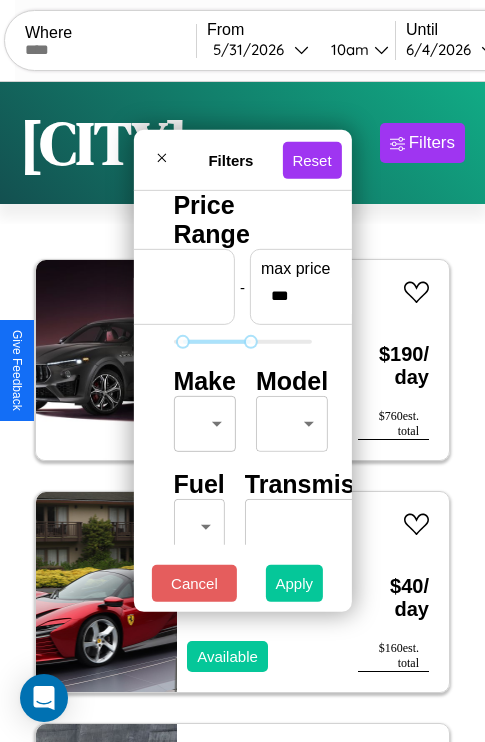 type on "**" 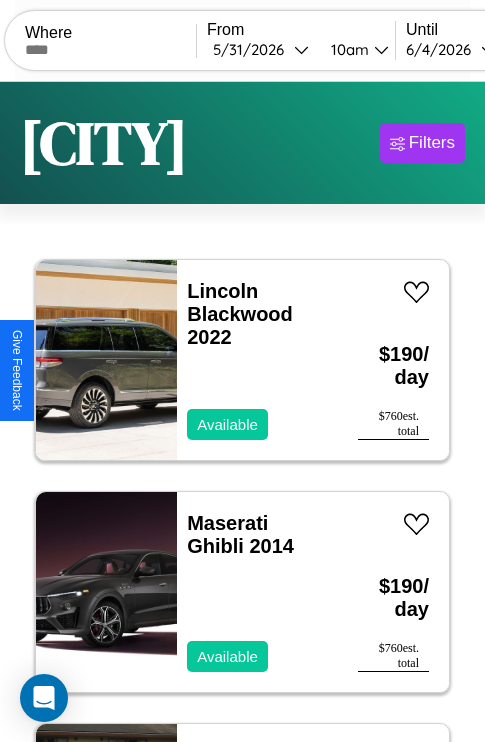 scroll, scrollTop: 95, scrollLeft: 0, axis: vertical 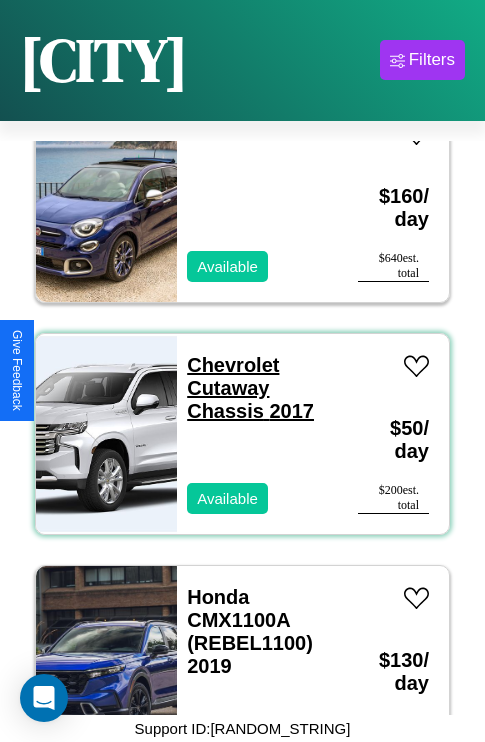 click on "Chevrolet   Cutaway Chassis   2017" at bounding box center [250, 388] 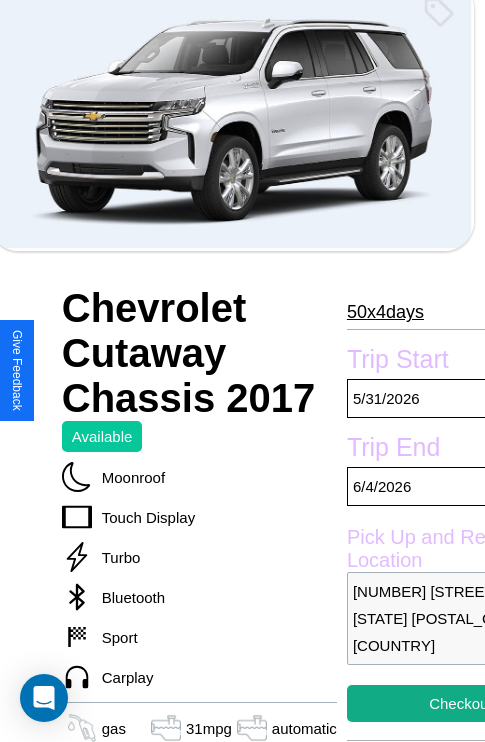 scroll, scrollTop: 618, scrollLeft: 64, axis: both 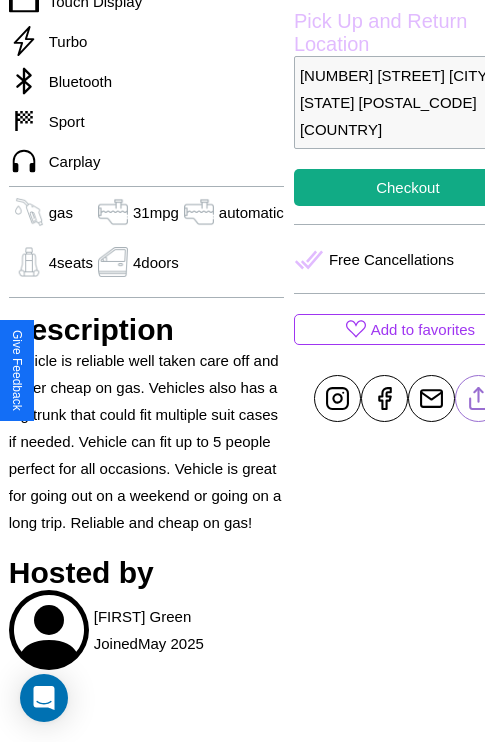 click 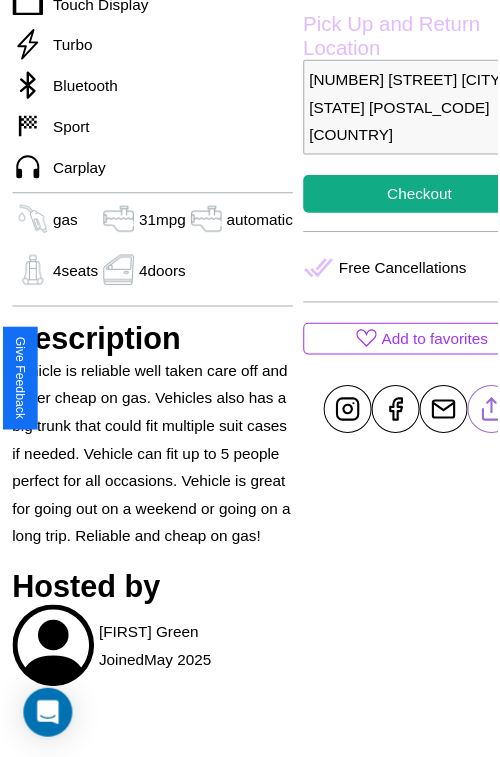 scroll, scrollTop: 129, scrollLeft: 84, axis: both 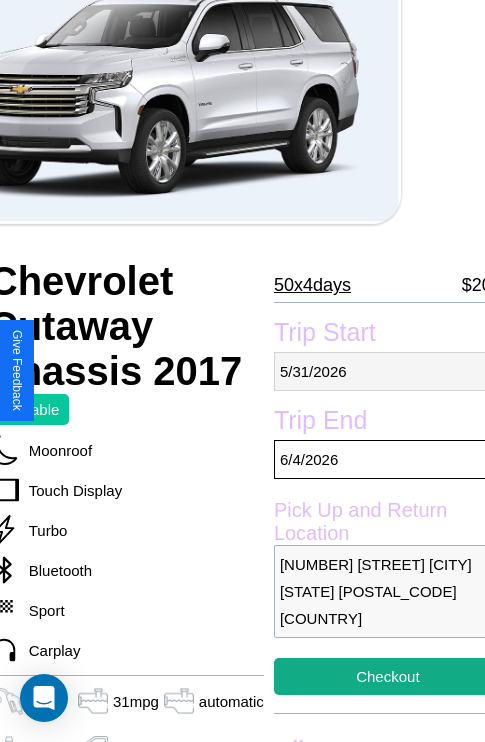 click on "5 / 31 / 2026" at bounding box center (388, 371) 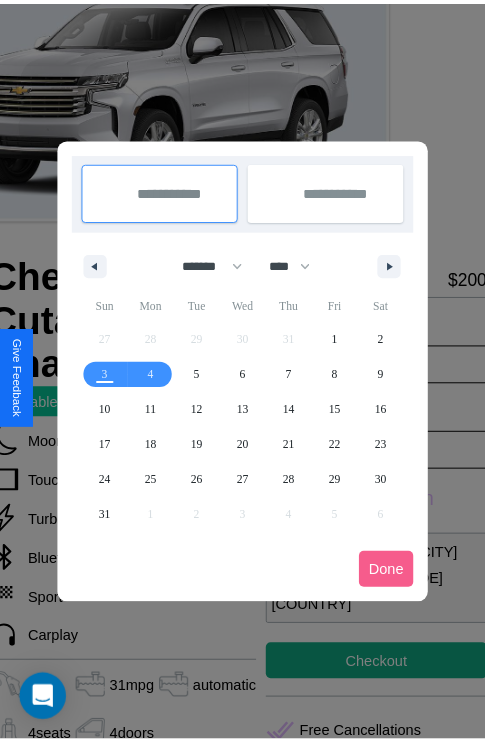 scroll, scrollTop: 0, scrollLeft: 84, axis: horizontal 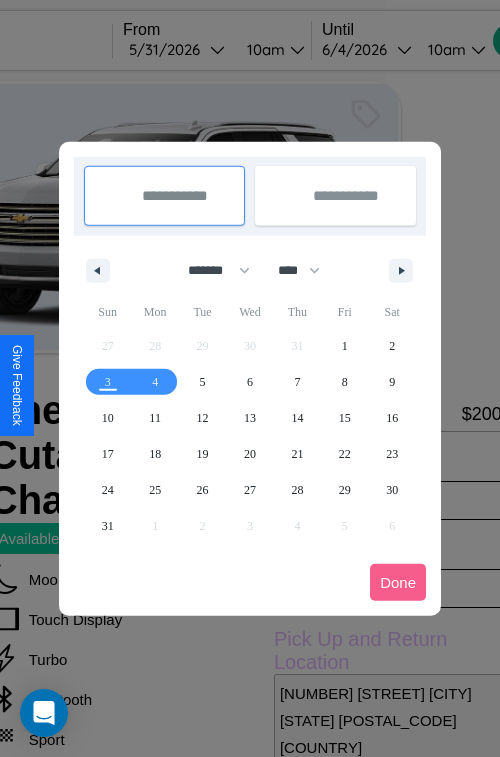 click at bounding box center [250, 378] 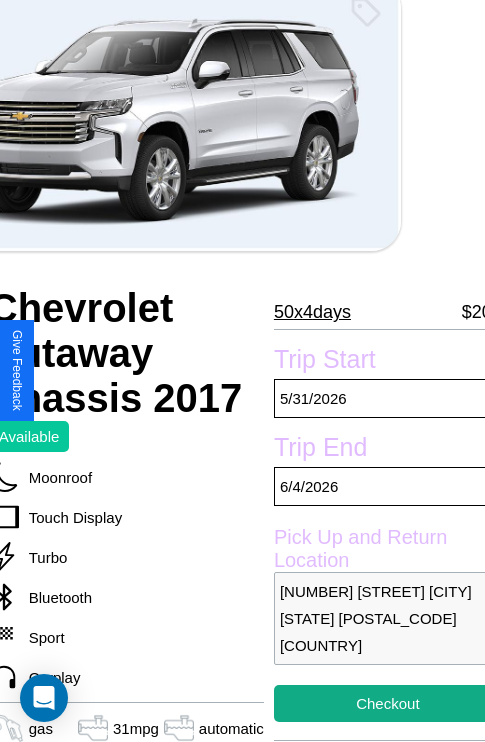 scroll, scrollTop: 407, scrollLeft: 84, axis: both 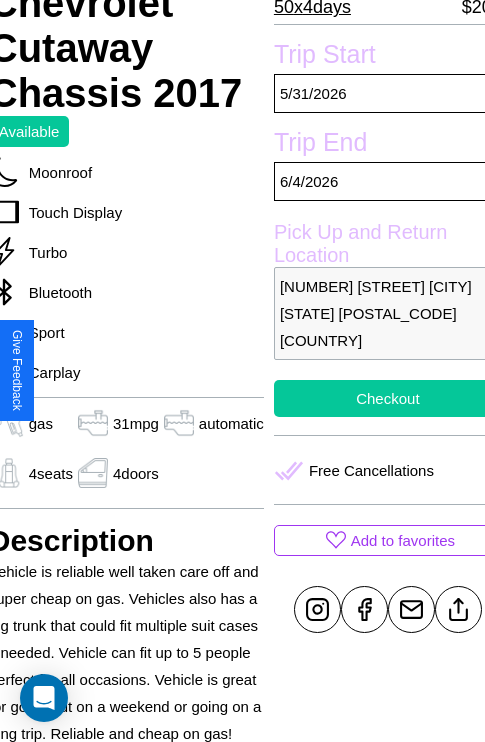 click on "Checkout" at bounding box center (388, 398) 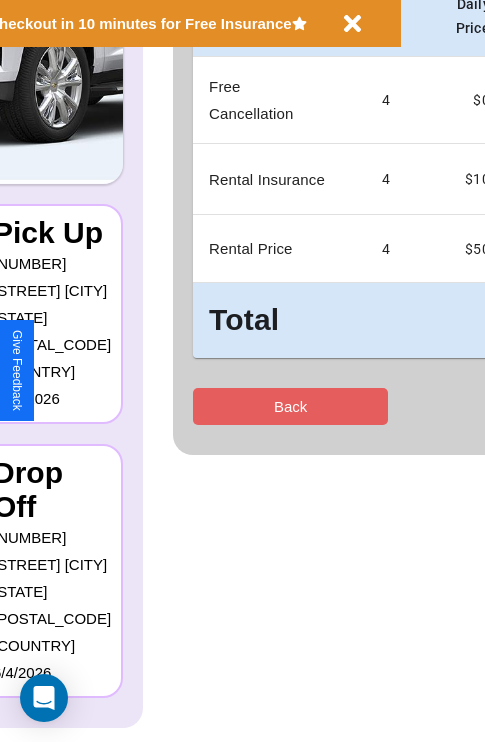 scroll, scrollTop: 0, scrollLeft: 0, axis: both 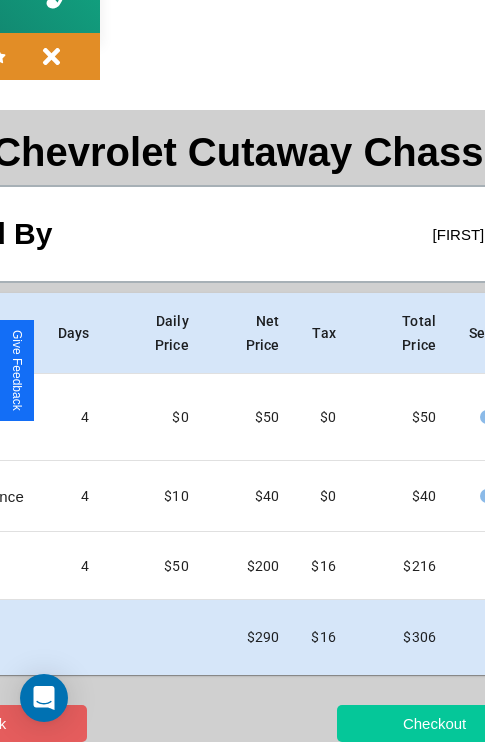 click on "Checkout" at bounding box center (434, 723) 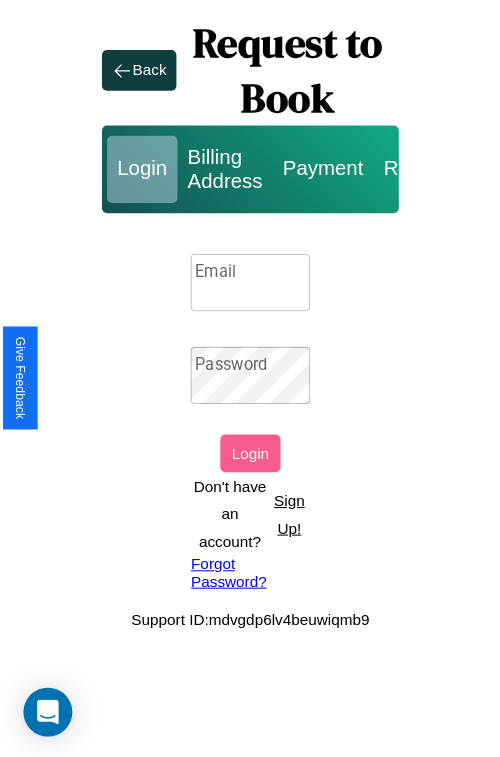 scroll, scrollTop: 0, scrollLeft: 0, axis: both 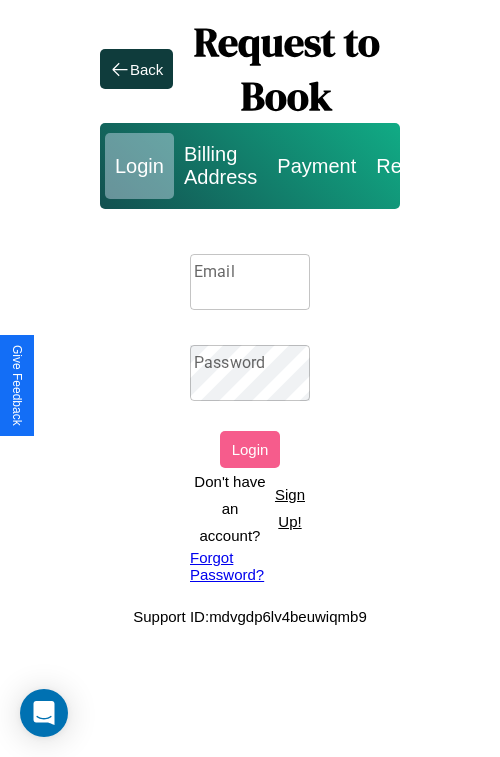 click on "Sign Up!" at bounding box center (290, 508) 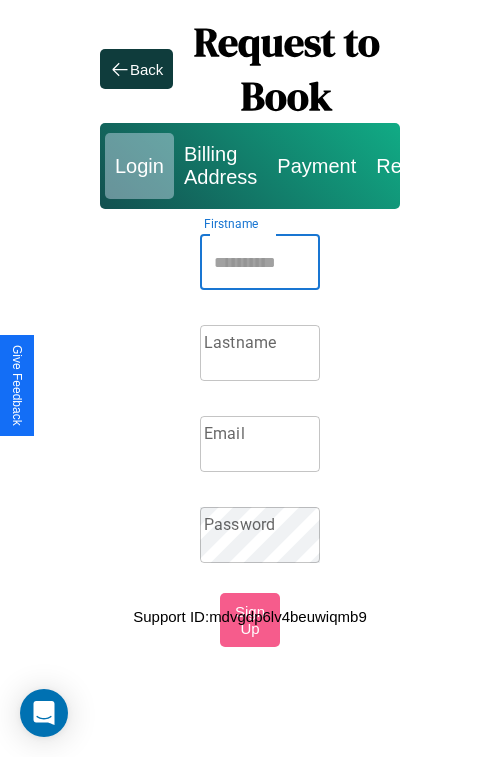 click on "Firstname" at bounding box center (260, 262) 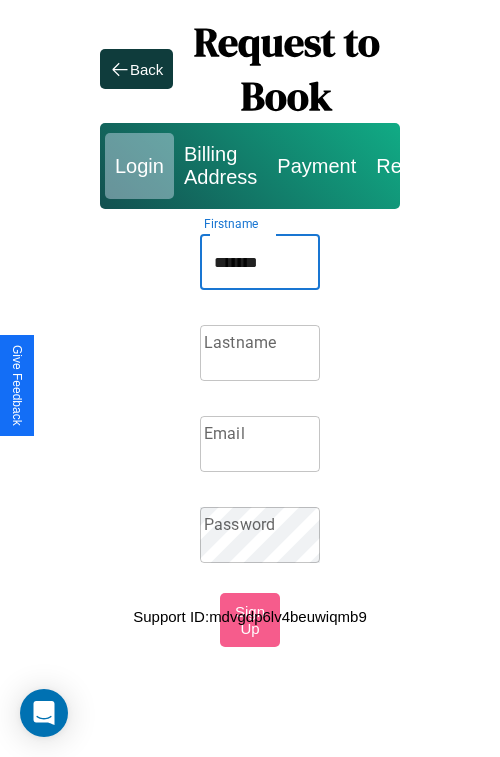 type on "*******" 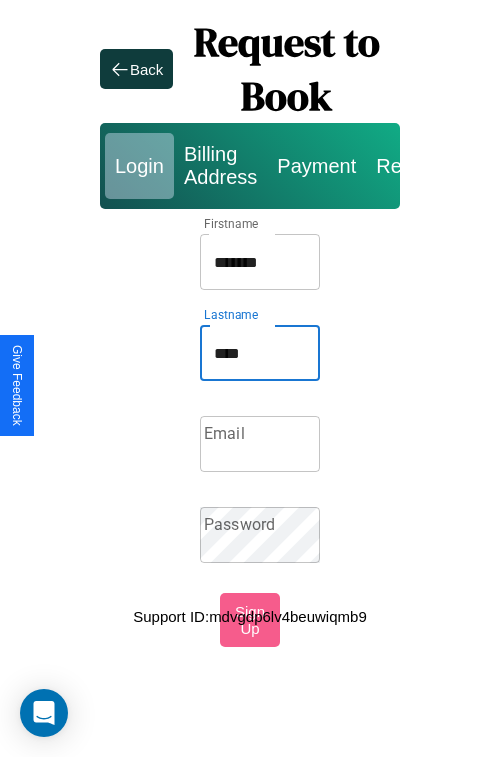 type on "****" 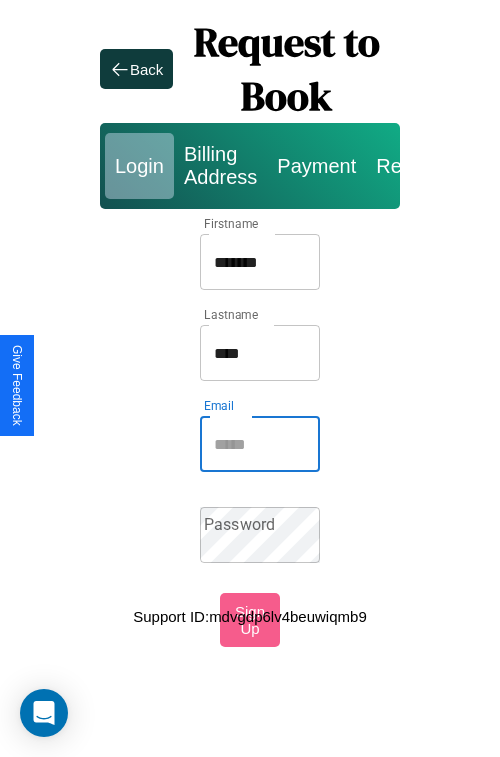 click on "Email" at bounding box center (260, 444) 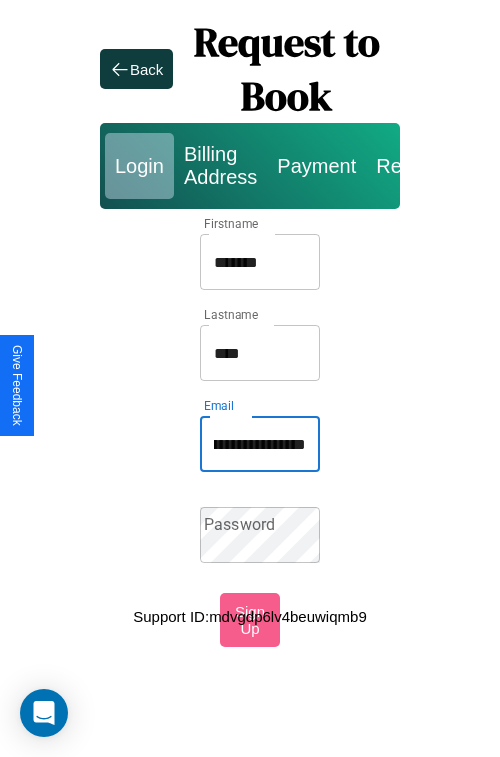 scroll, scrollTop: 0, scrollLeft: 97, axis: horizontal 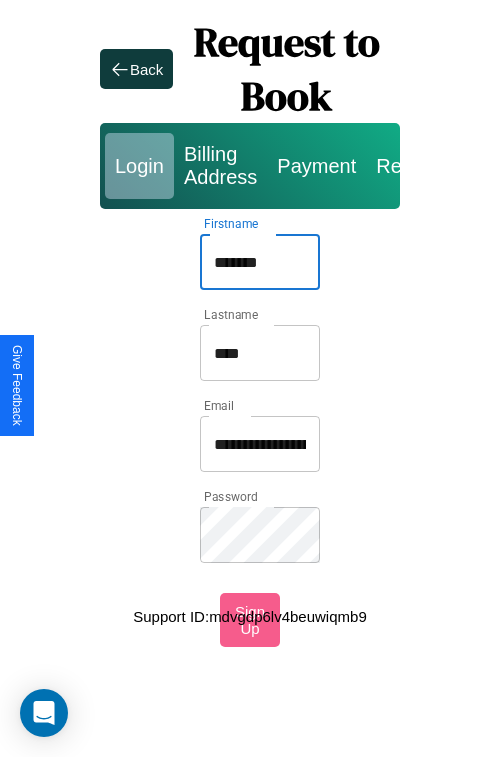 click on "*******" at bounding box center [260, 262] 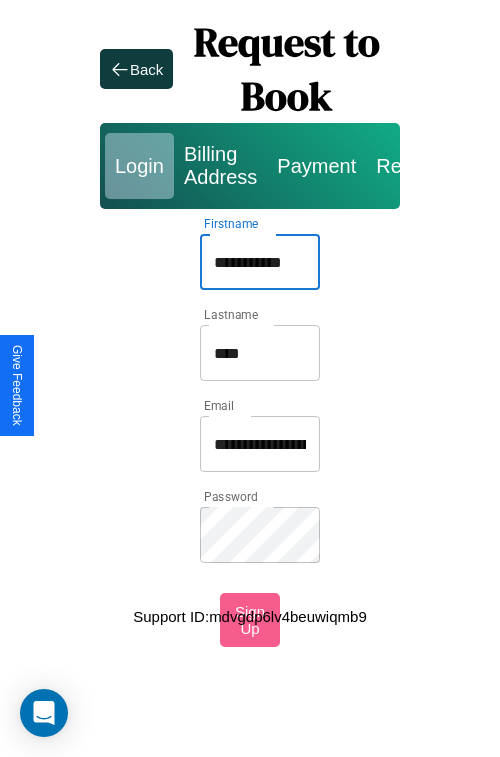 type on "**********" 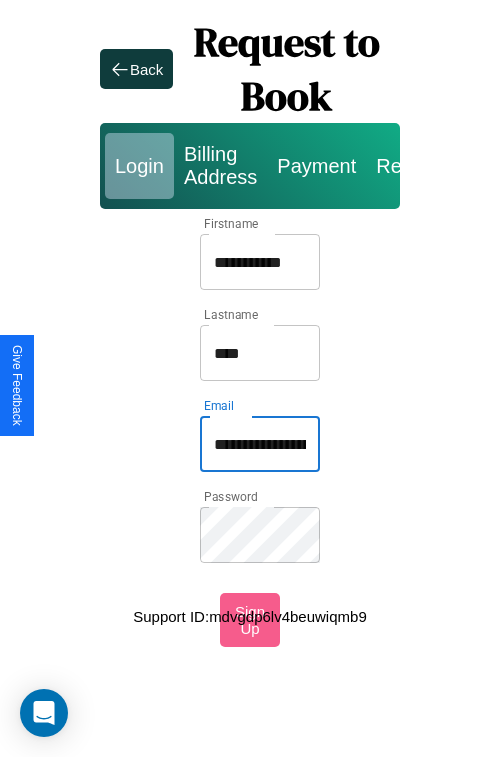 click on "**********" at bounding box center (260, 444) 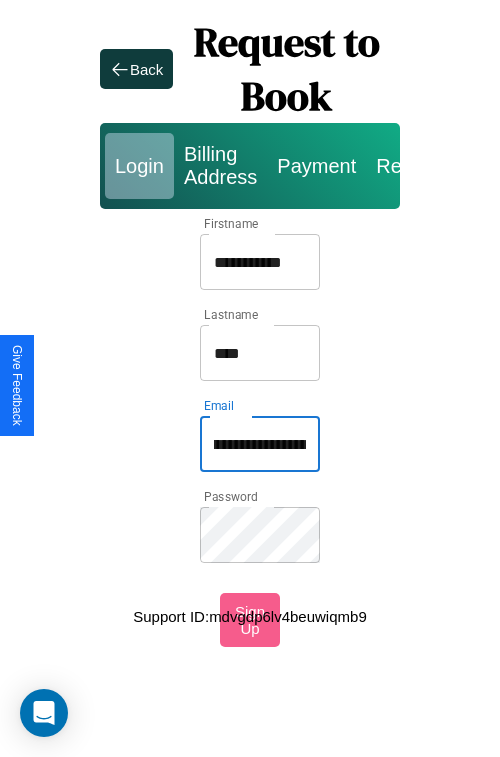 scroll, scrollTop: 0, scrollLeft: 18, axis: horizontal 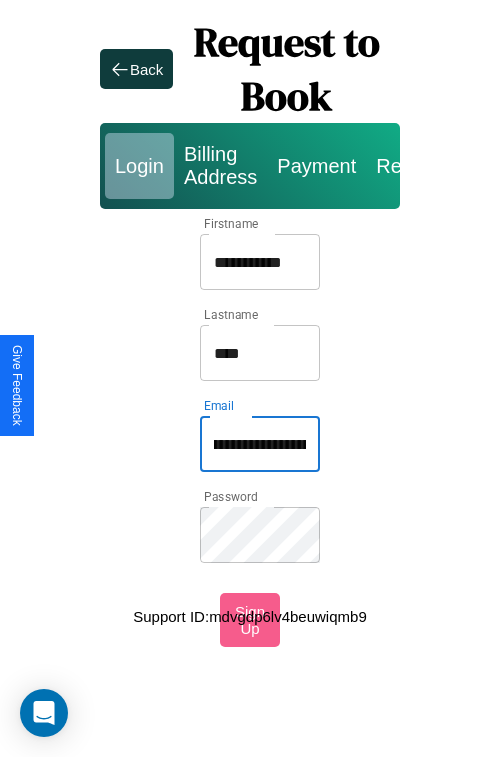 type on "**********" 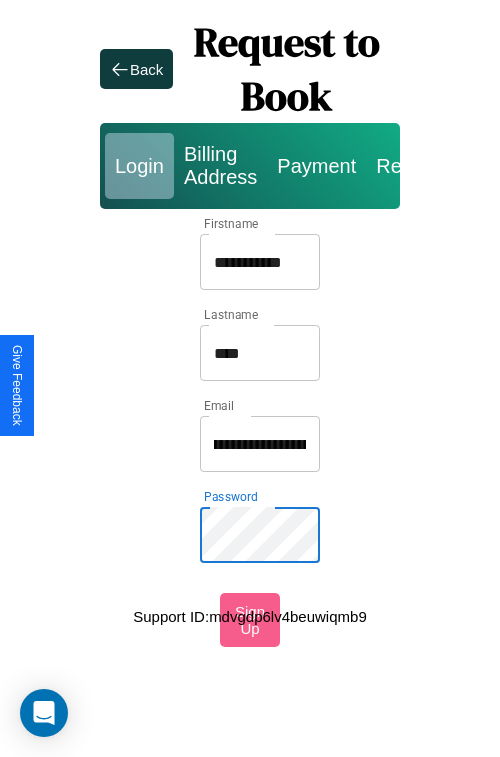 scroll, scrollTop: 0, scrollLeft: 0, axis: both 